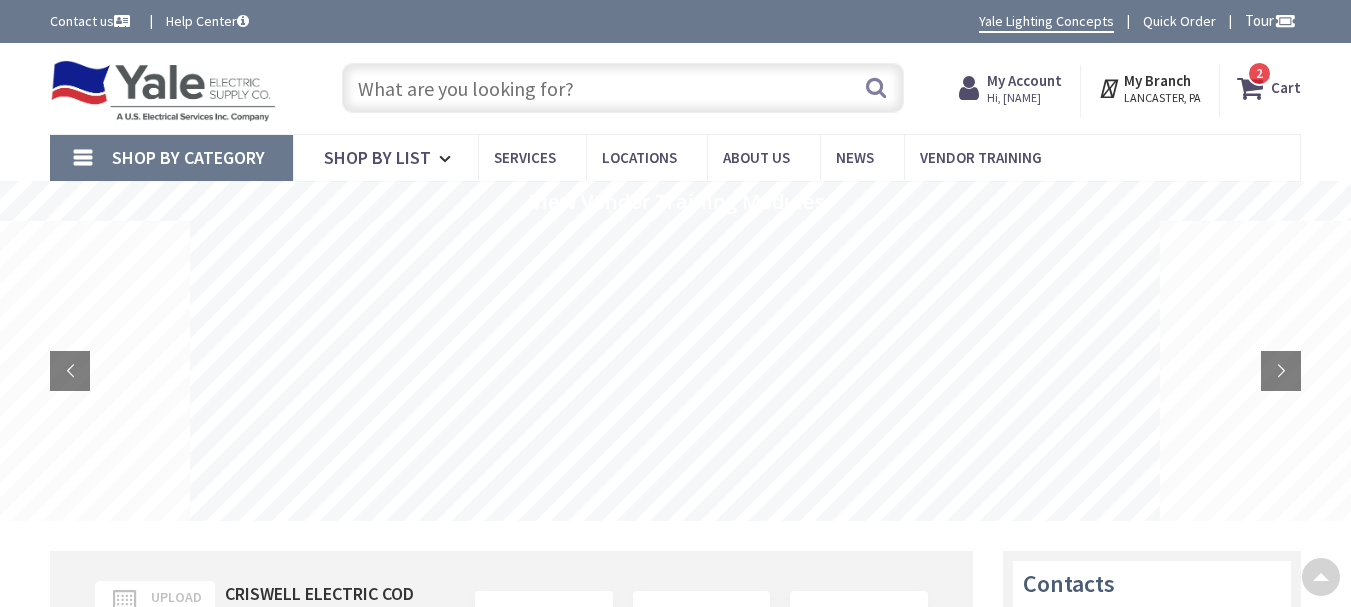 scroll, scrollTop: 0, scrollLeft: 0, axis: both 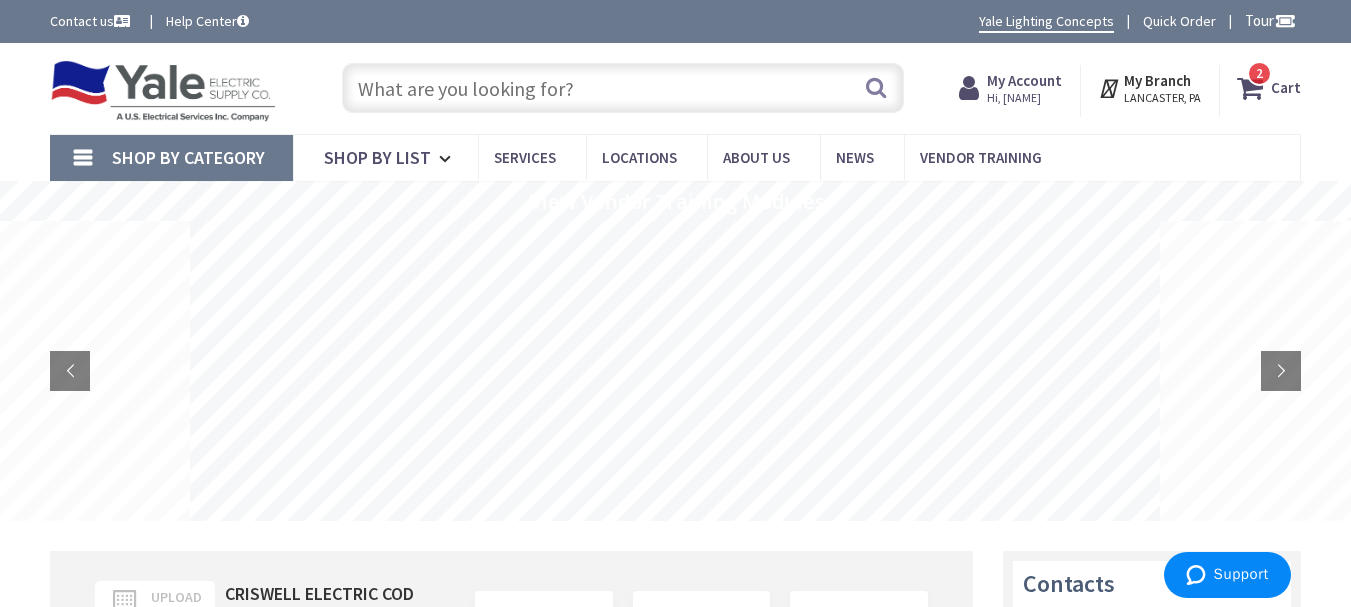 click at bounding box center (623, 88) 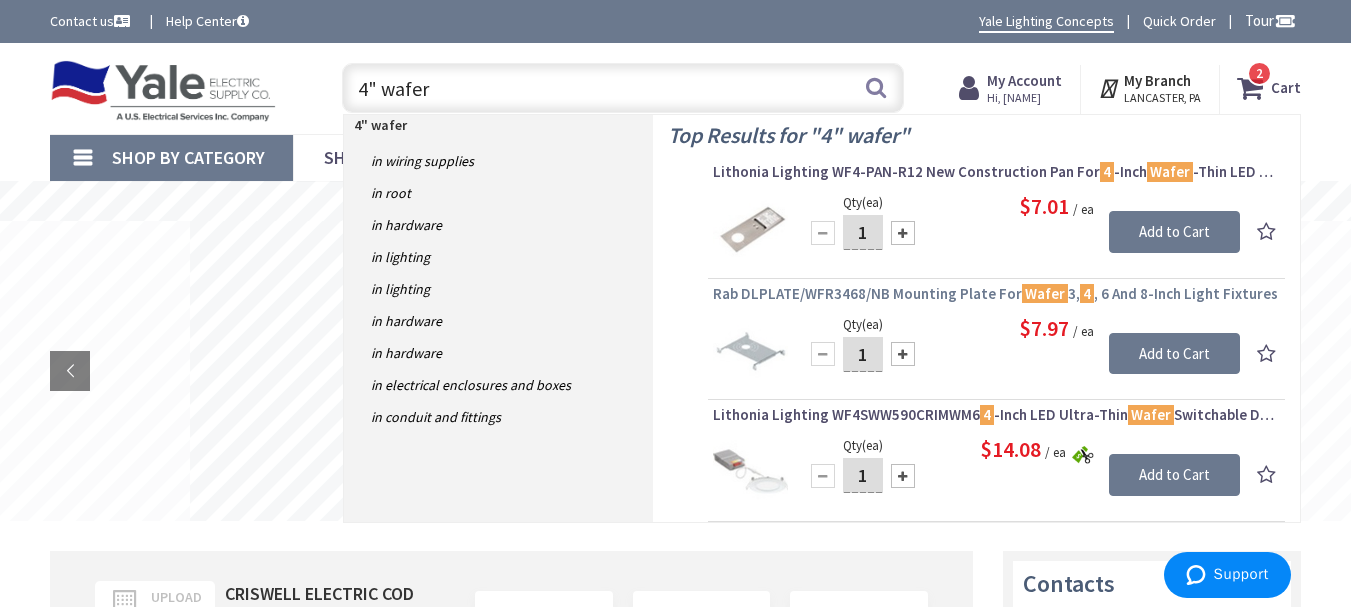 type on "4" wafer" 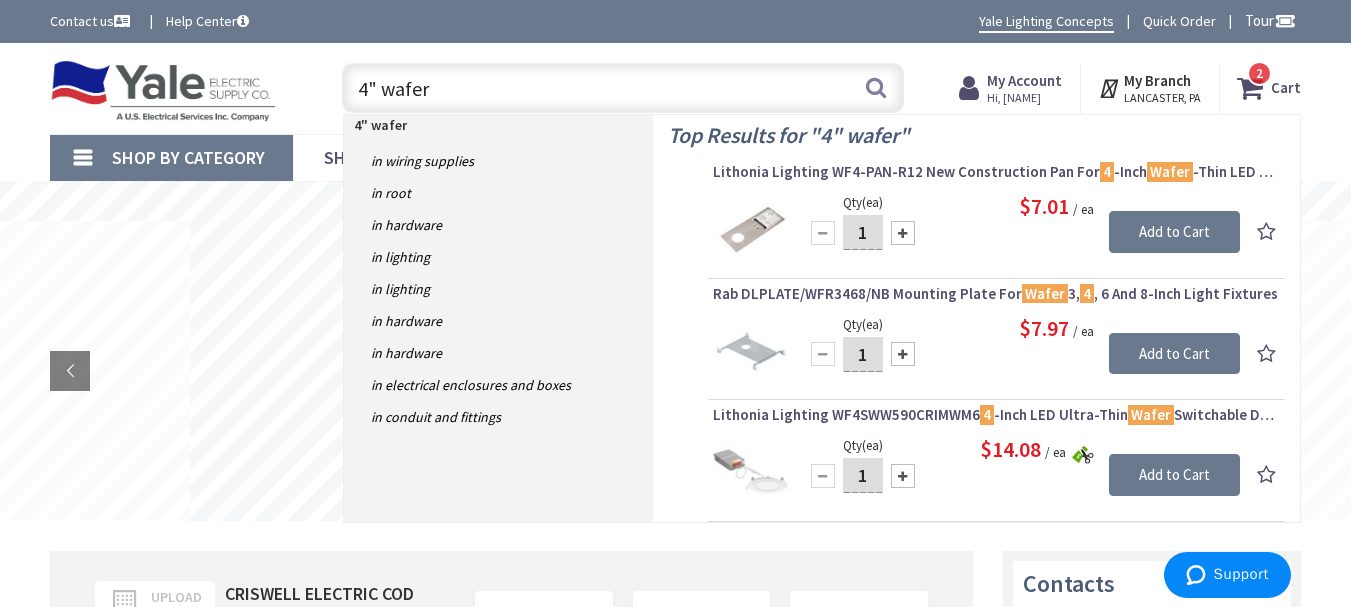 click on "Rab DLPLATE/WFR3468/NB Mounting Plate For  Wafer  3,  4 , 6 And 8-Inch Light Fixtures" at bounding box center [996, 294] 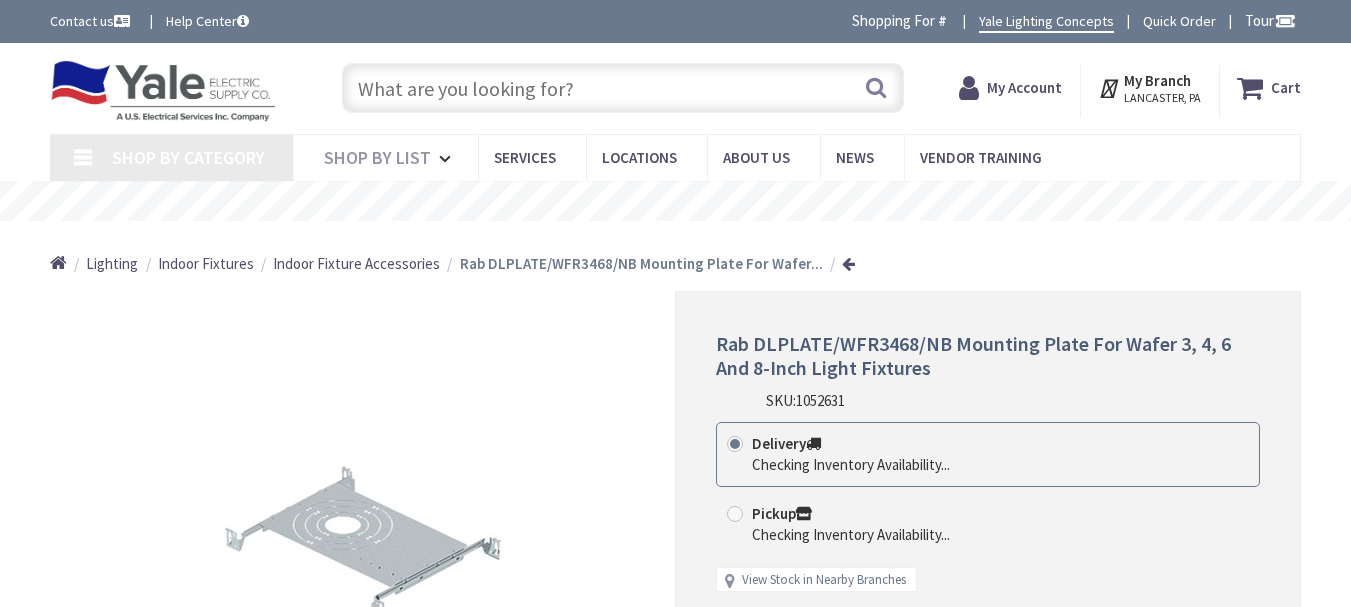 scroll, scrollTop: 0, scrollLeft: 0, axis: both 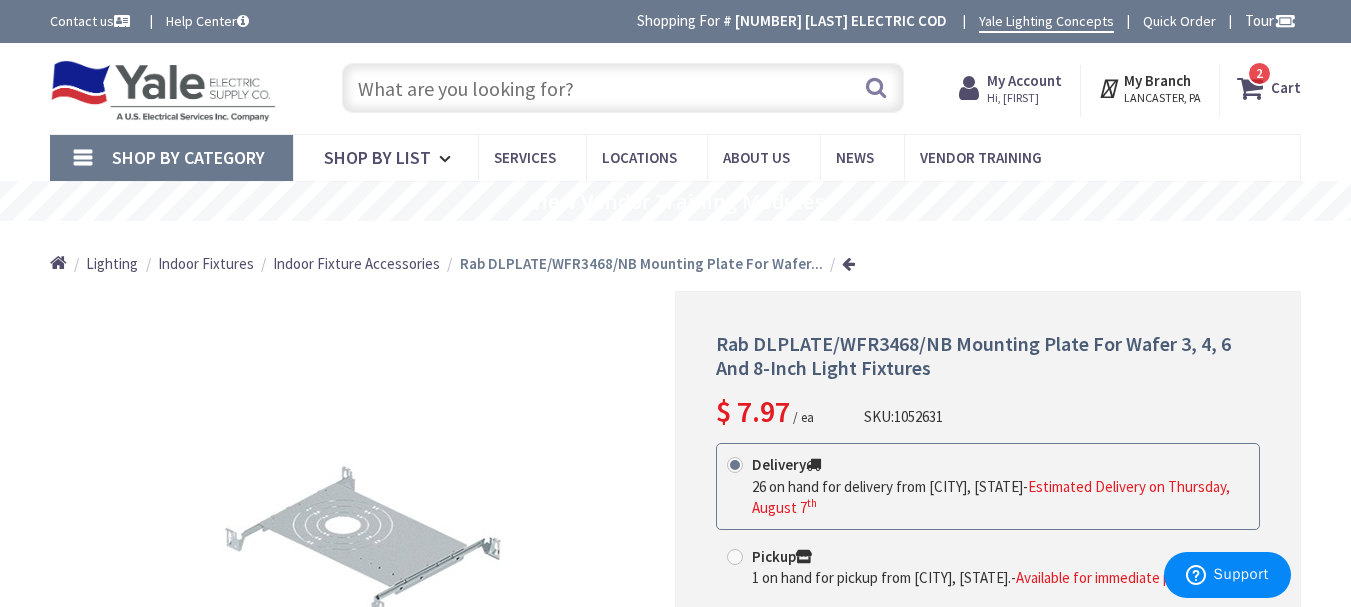 click on "Hi, [FIRST]" at bounding box center [1024, 98] 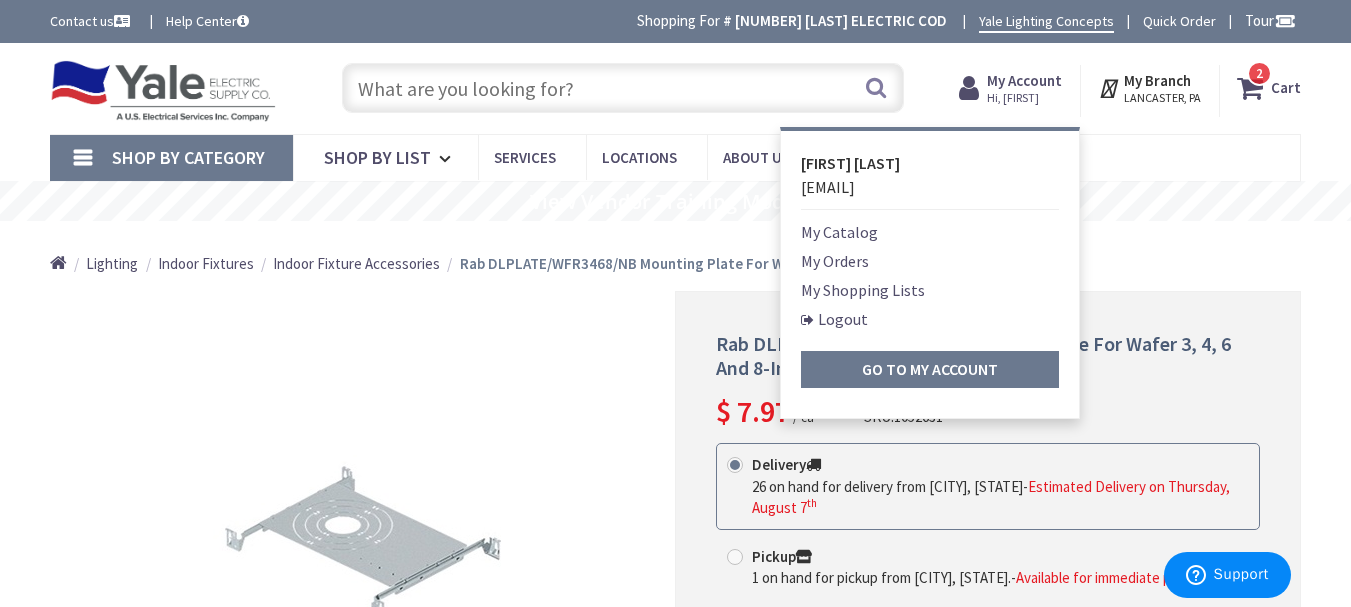 click on "My Orders" at bounding box center [835, 261] 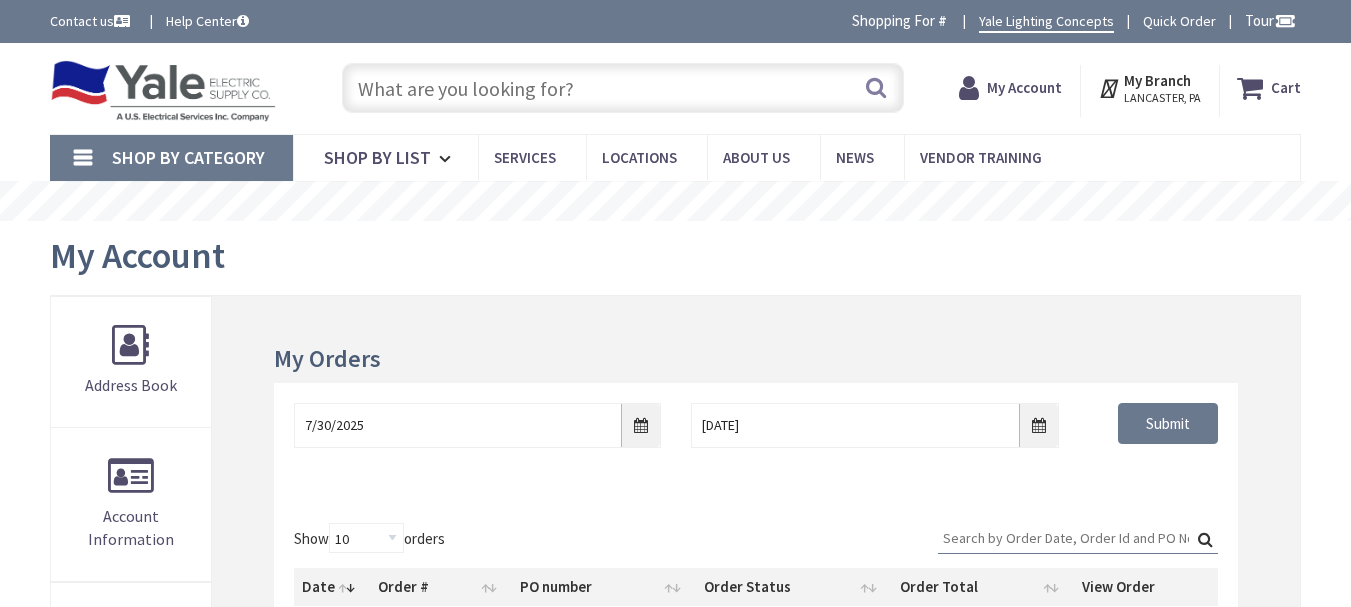 scroll, scrollTop: 66, scrollLeft: 0, axis: vertical 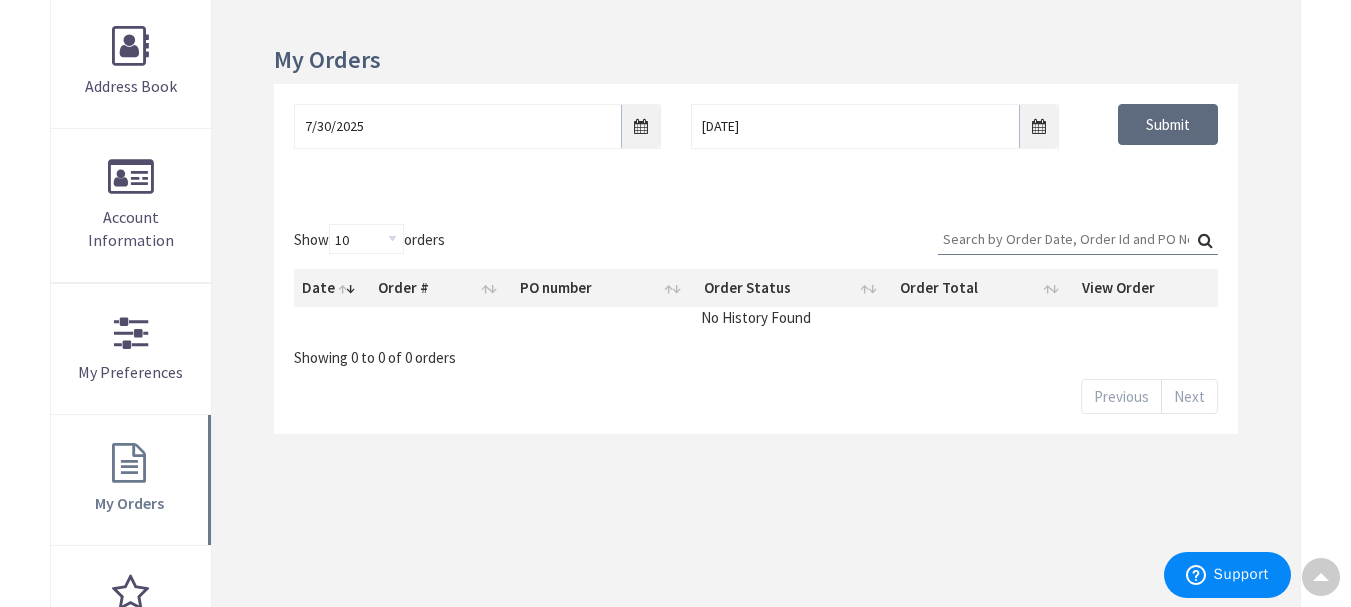 click on "Submit" at bounding box center [1168, 125] 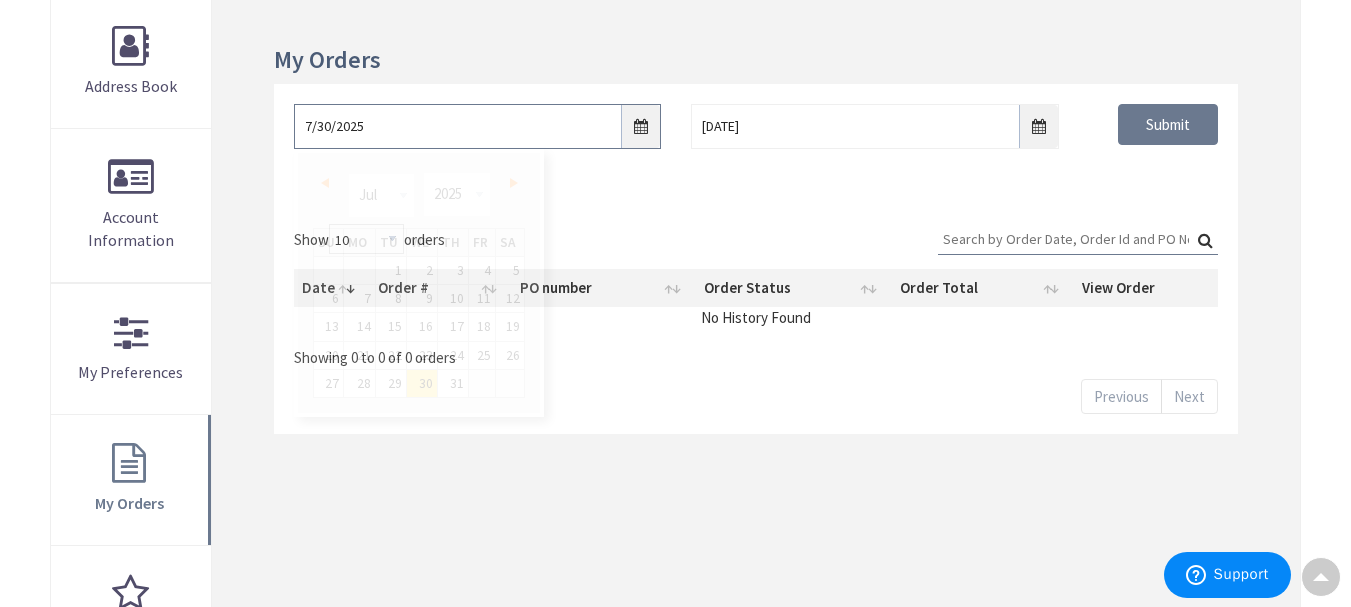 click on "7/30/2025" at bounding box center (477, 126) 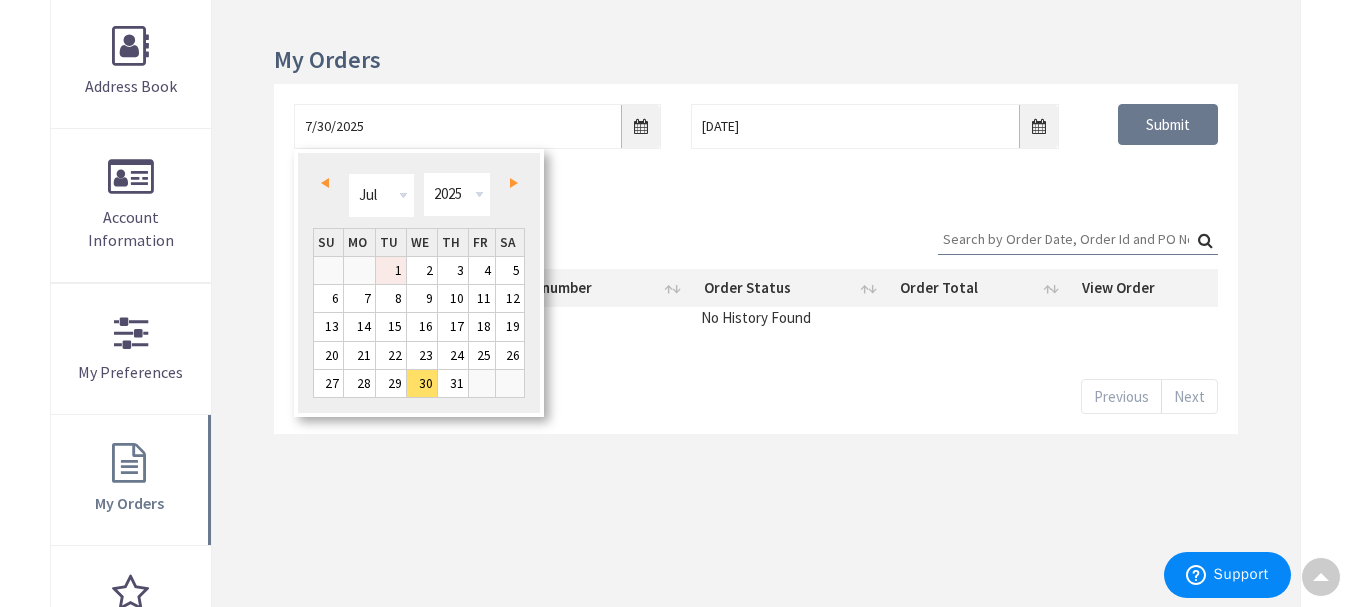 click on "1" at bounding box center (391, 270) 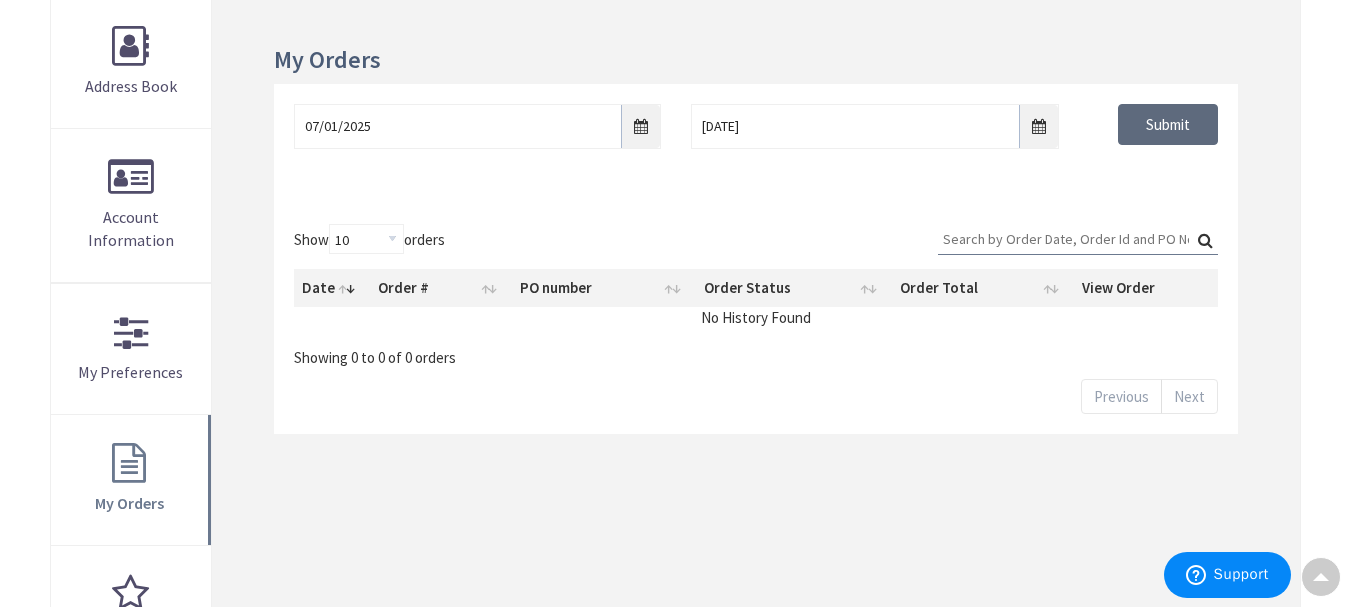 click on "Submit" at bounding box center [1168, 125] 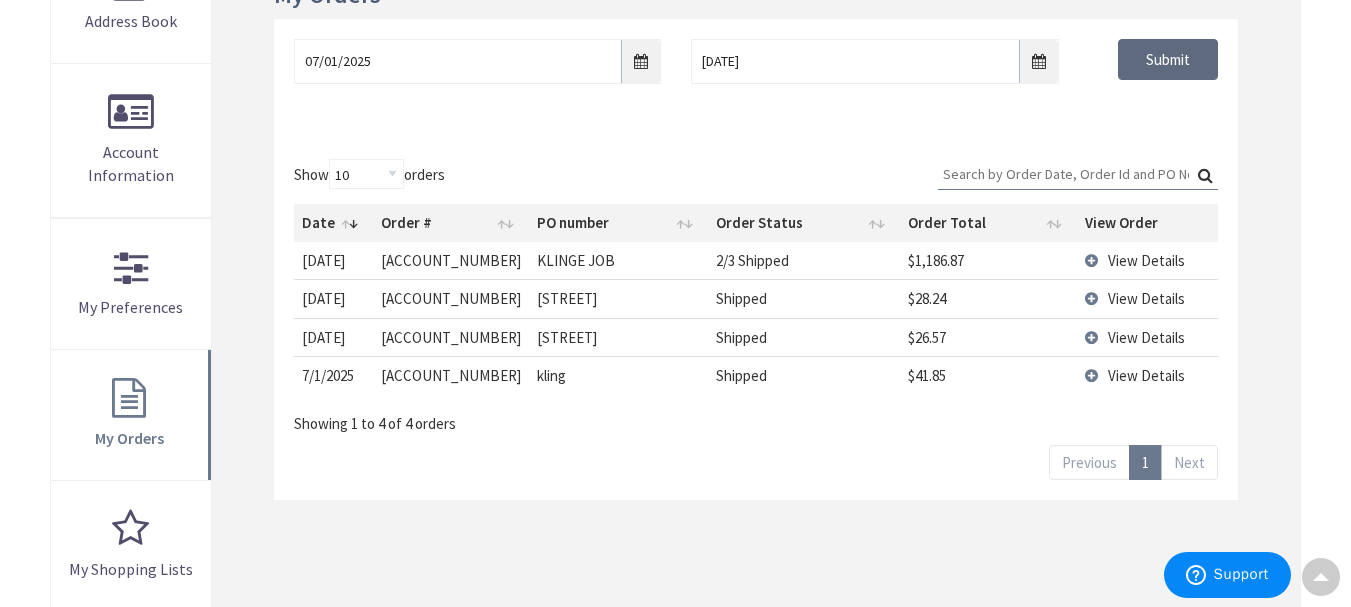 scroll, scrollTop: 399, scrollLeft: 0, axis: vertical 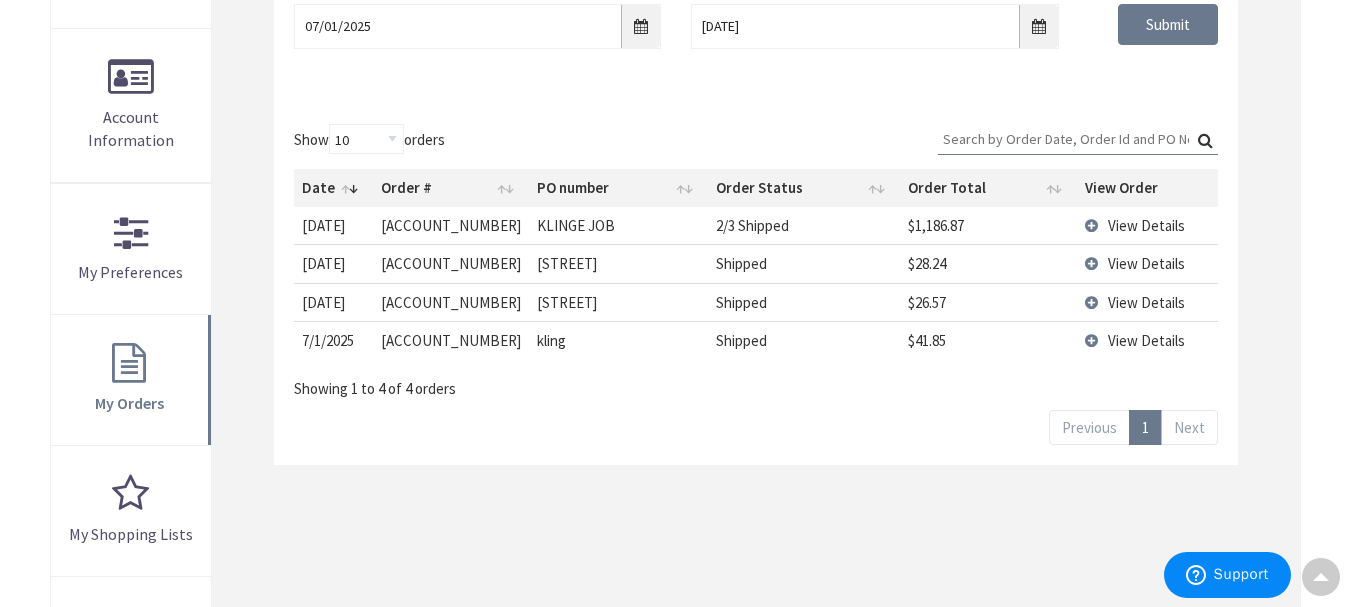 click on "View Details" at bounding box center (1146, 225) 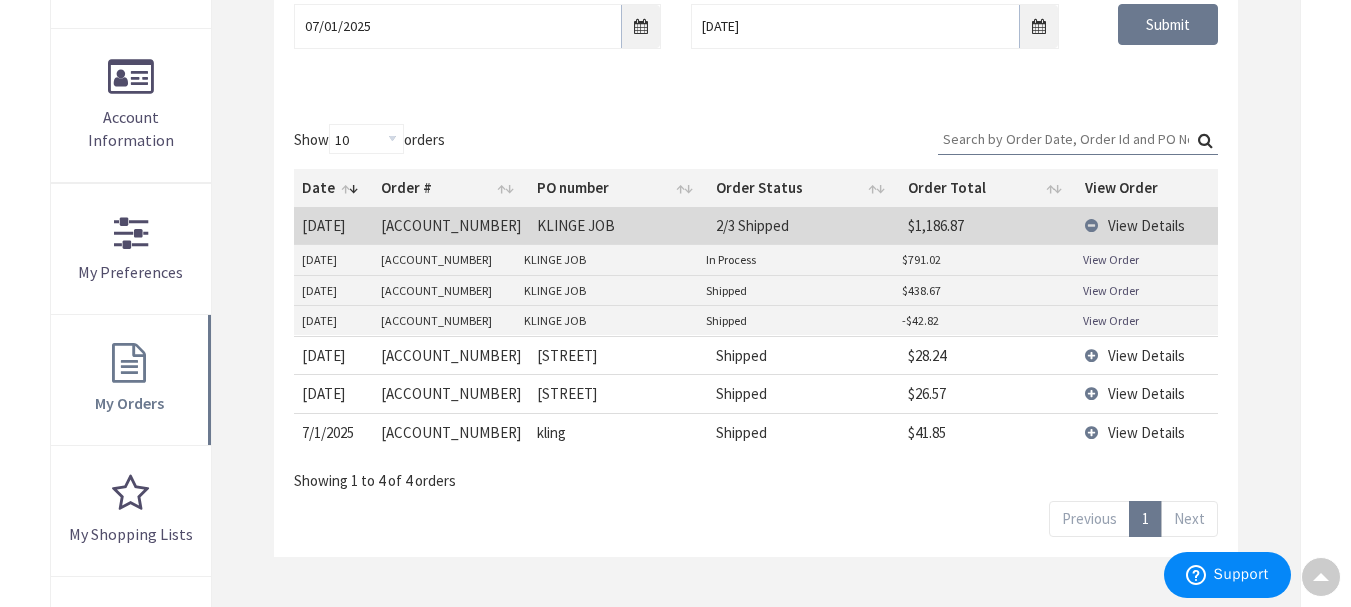 click on "View Order" at bounding box center [1111, 259] 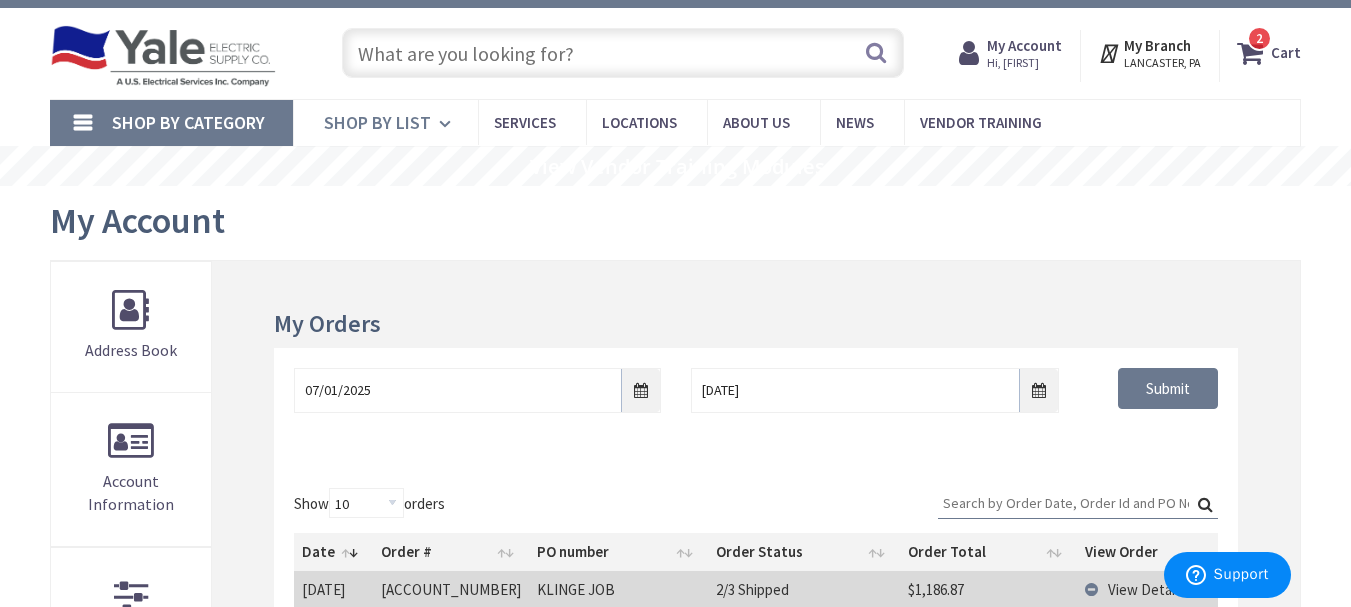 scroll, scrollTop: 0, scrollLeft: 0, axis: both 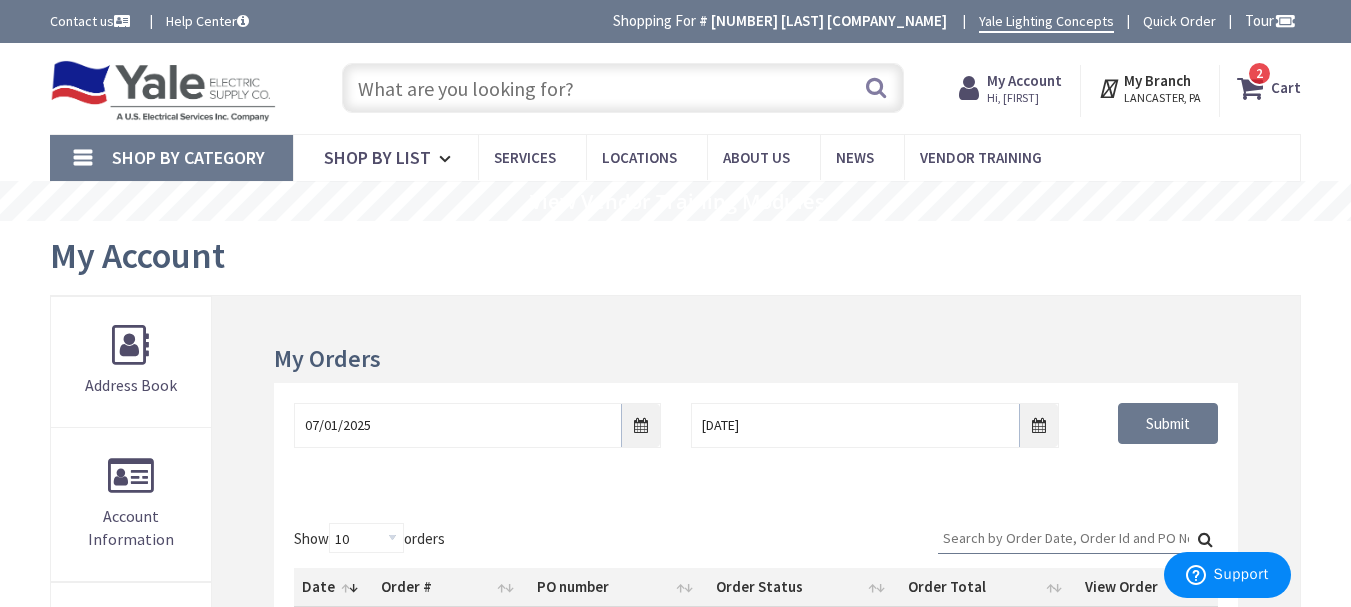 click on "Hi, [FIRST]" at bounding box center (1024, 98) 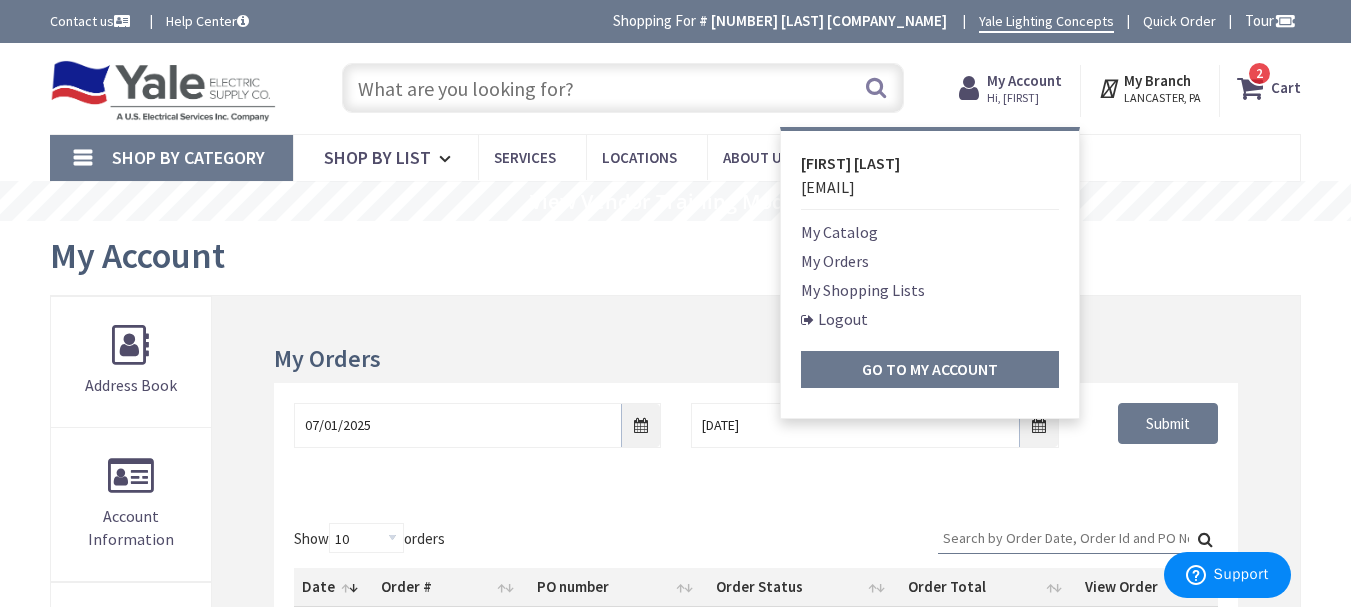 click on "My Orders" at bounding box center [835, 261] 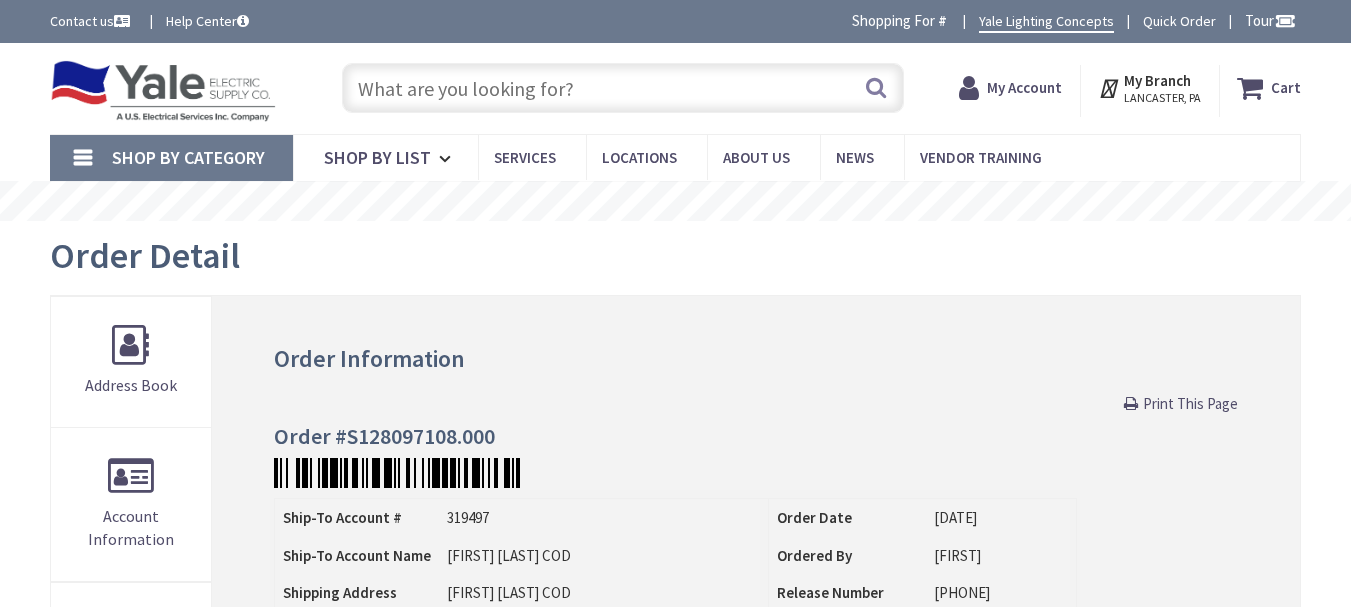 scroll, scrollTop: 289, scrollLeft: 0, axis: vertical 